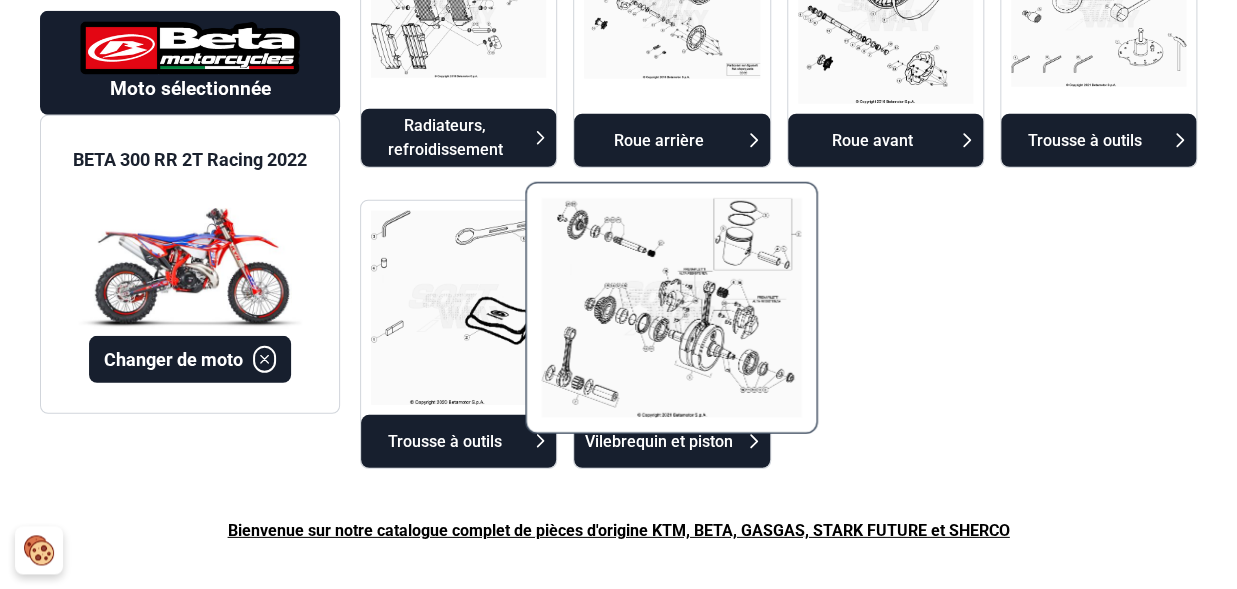 scroll, scrollTop: 2068, scrollLeft: 0, axis: vertical 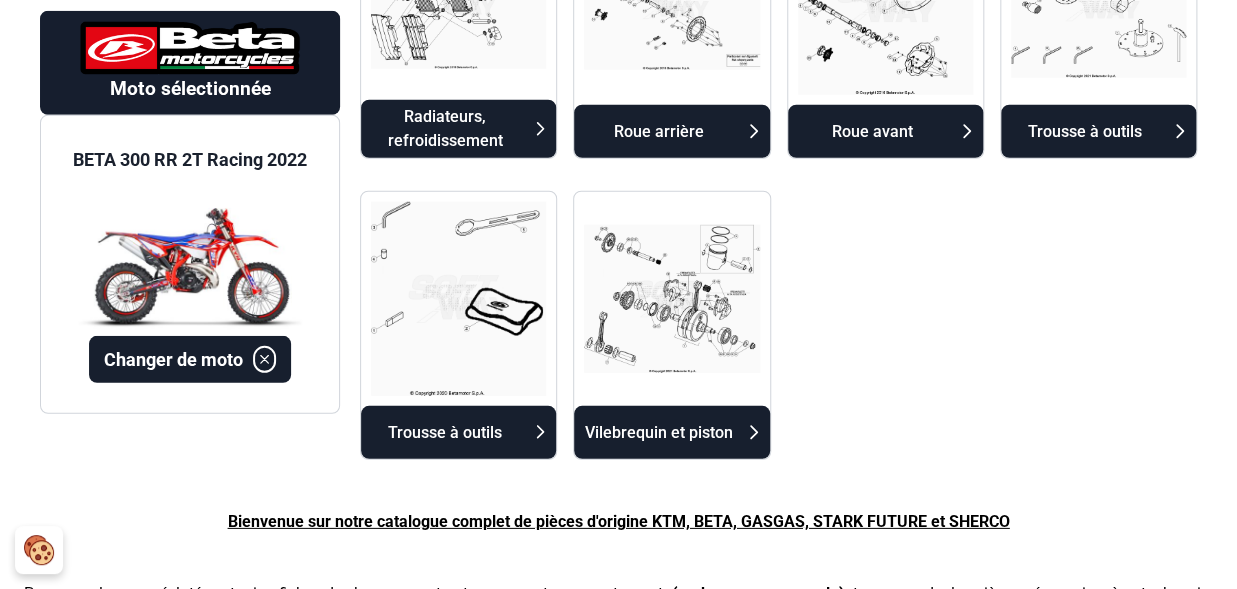 drag, startPoint x: 886, startPoint y: 413, endPoint x: 886, endPoint y: 425, distance: 12 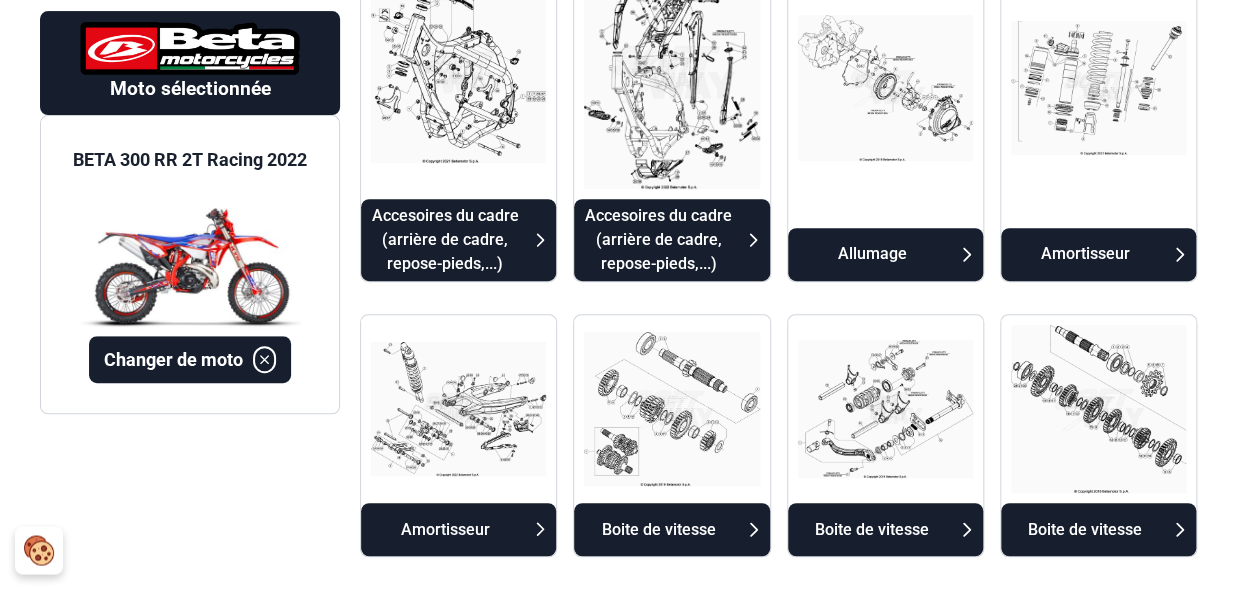scroll, scrollTop: 0, scrollLeft: 0, axis: both 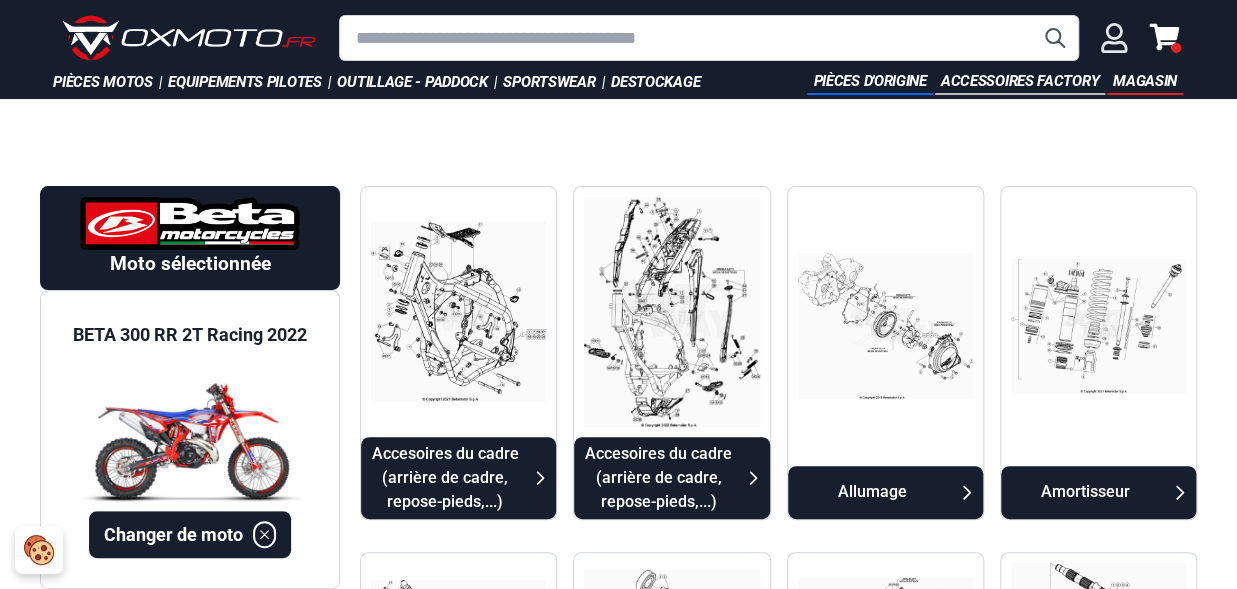 click 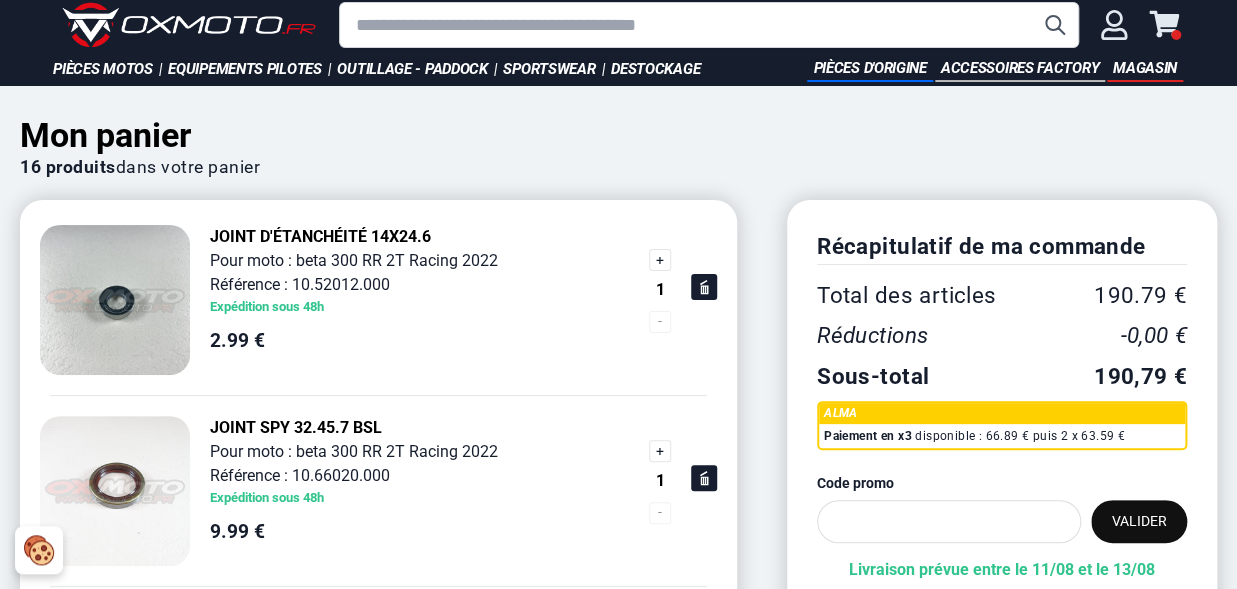 scroll, scrollTop: 0, scrollLeft: 0, axis: both 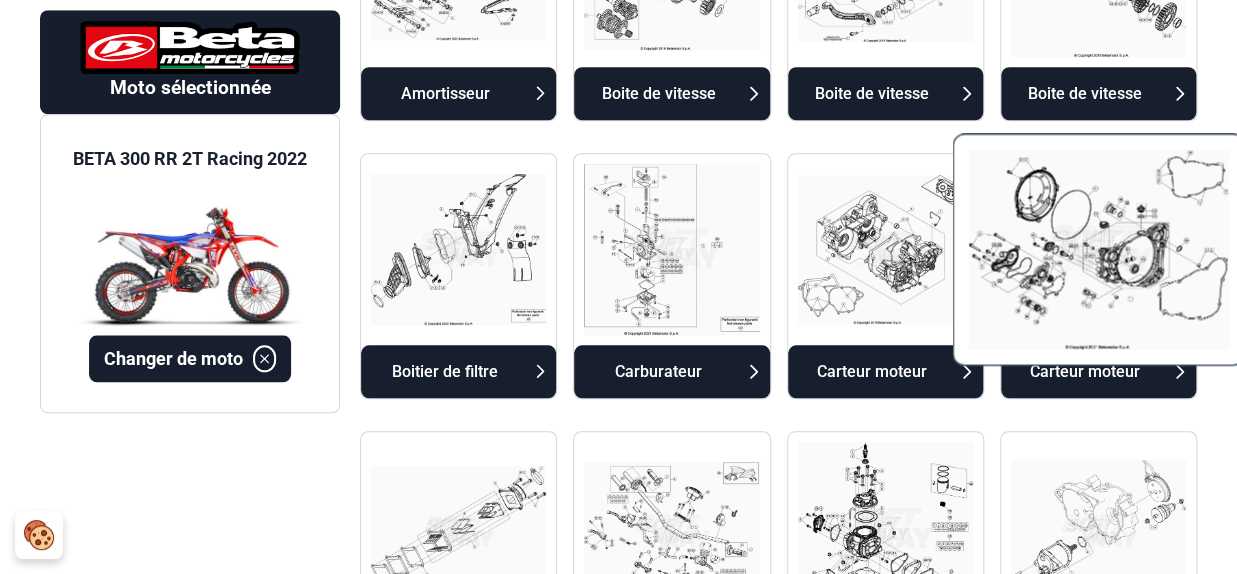 click at bounding box center [1098, 249] 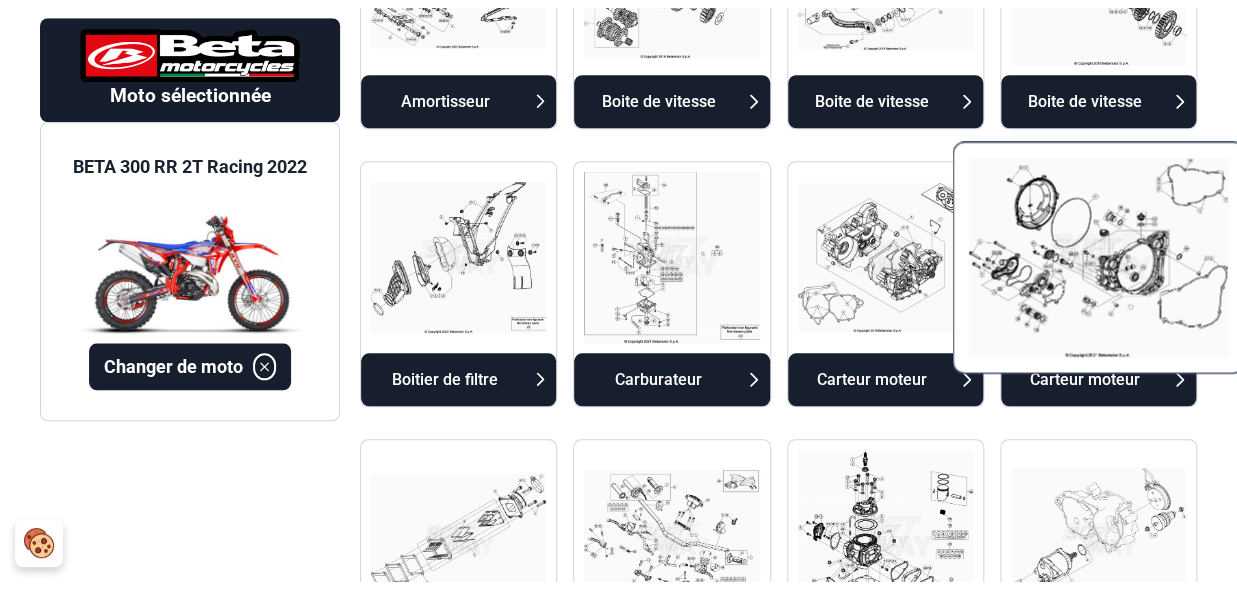 scroll, scrollTop: 165, scrollLeft: 0, axis: vertical 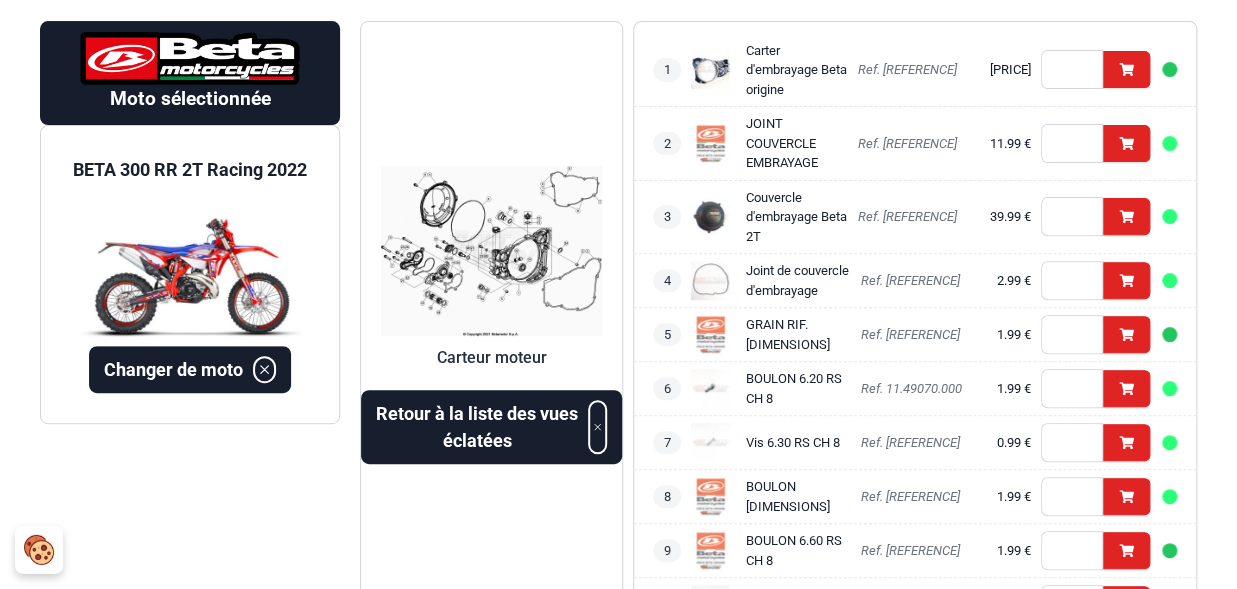 click at bounding box center [491, 251] 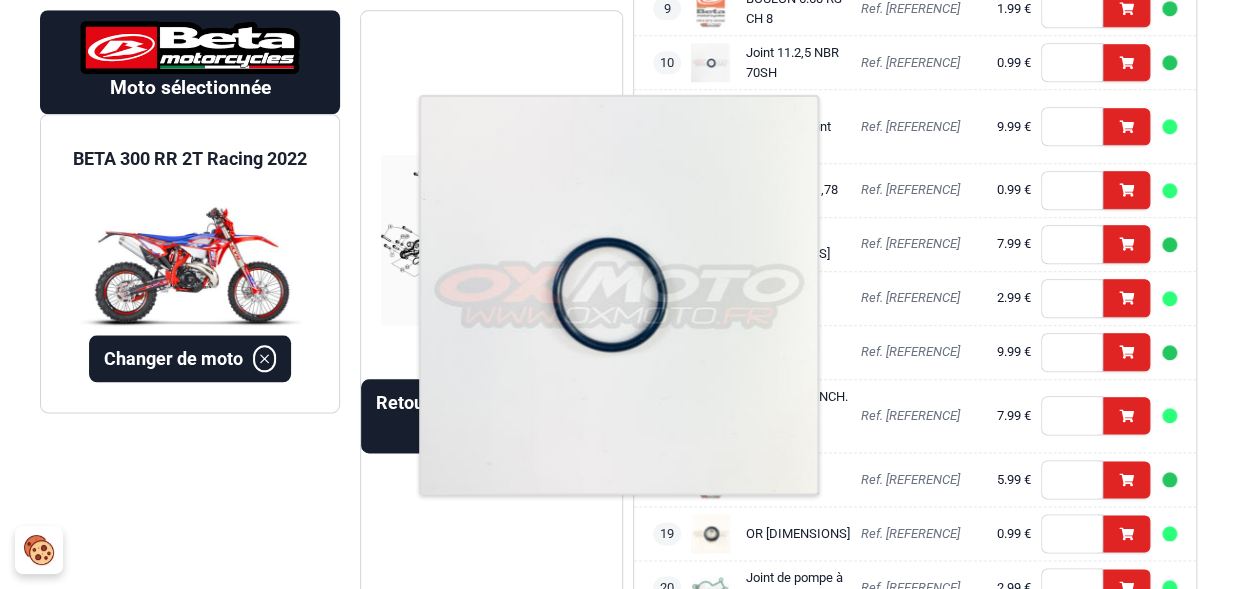 scroll, scrollTop: 766, scrollLeft: 0, axis: vertical 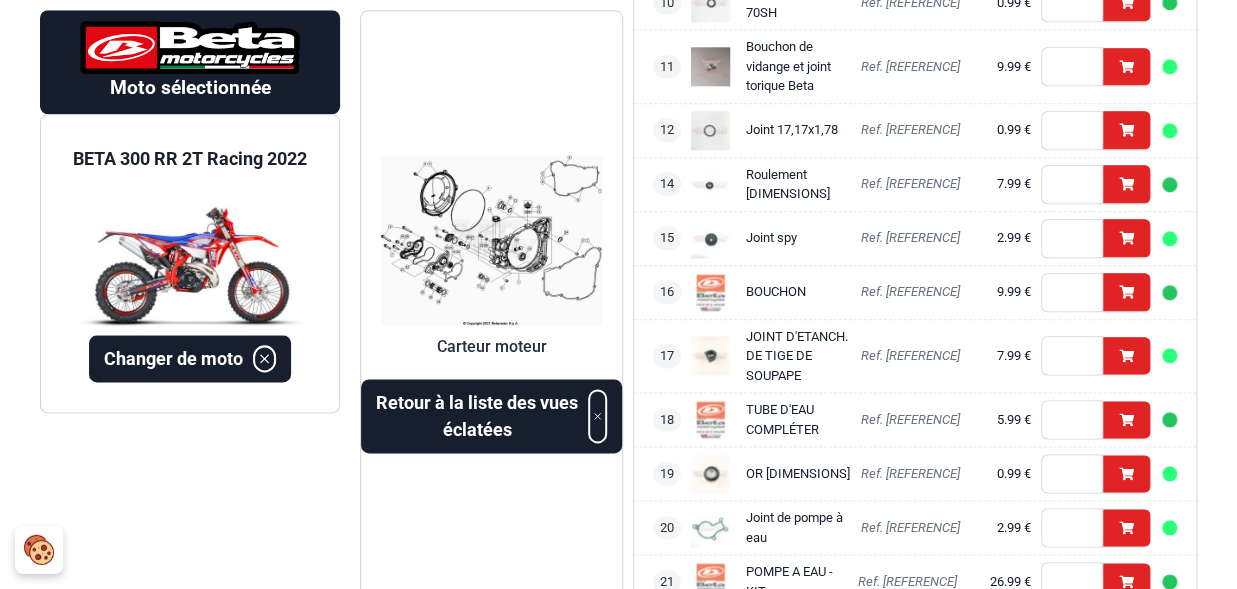 type on "*" 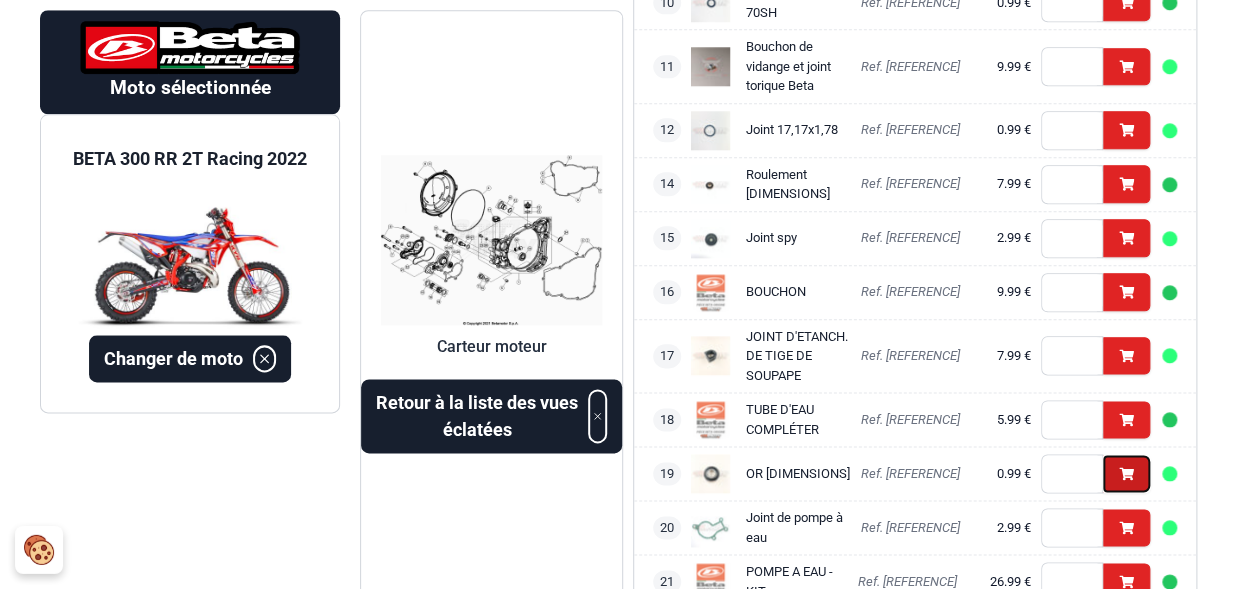 click on "Ajouter" at bounding box center [1126, 474] 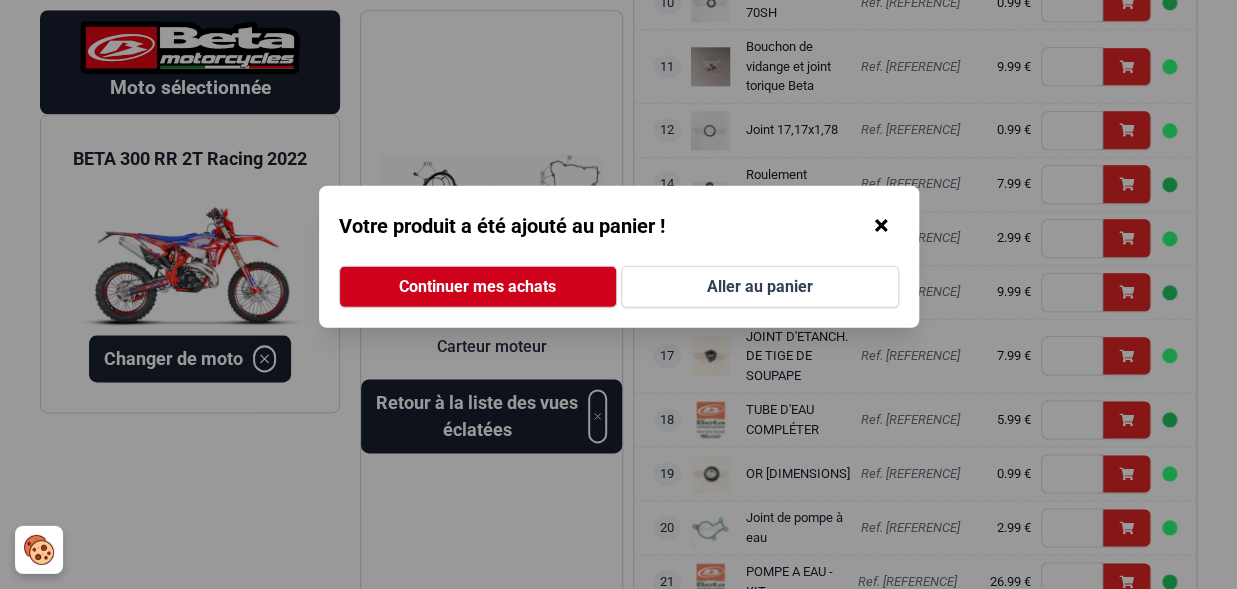 click on "×" at bounding box center (881, 226) 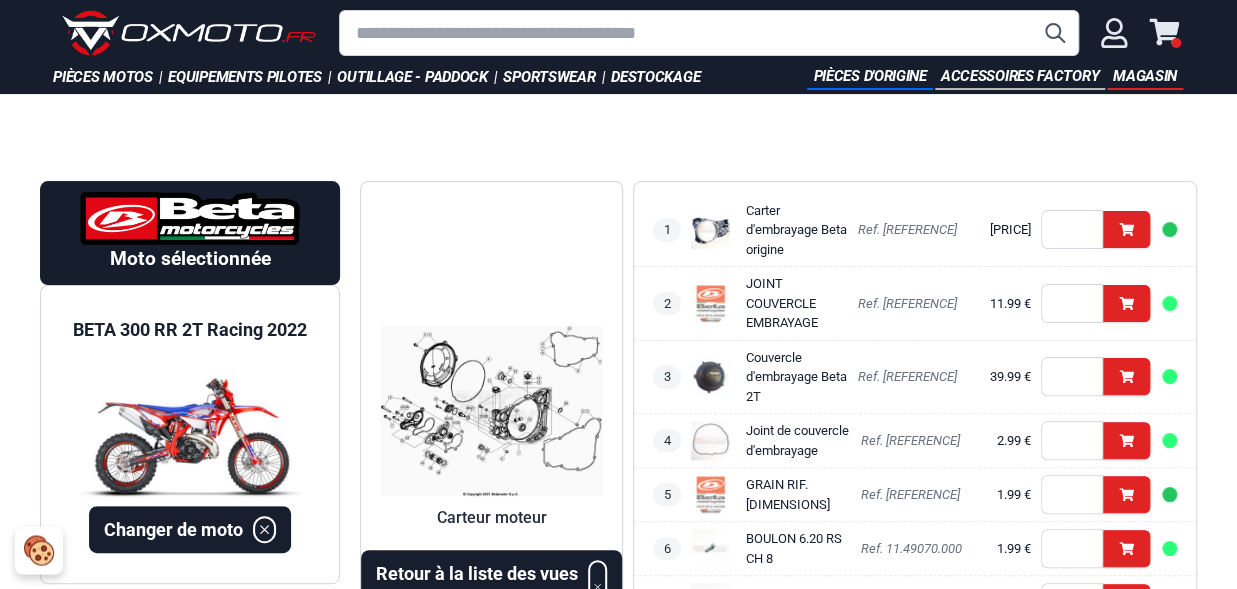 scroll, scrollTop: 0, scrollLeft: 0, axis: both 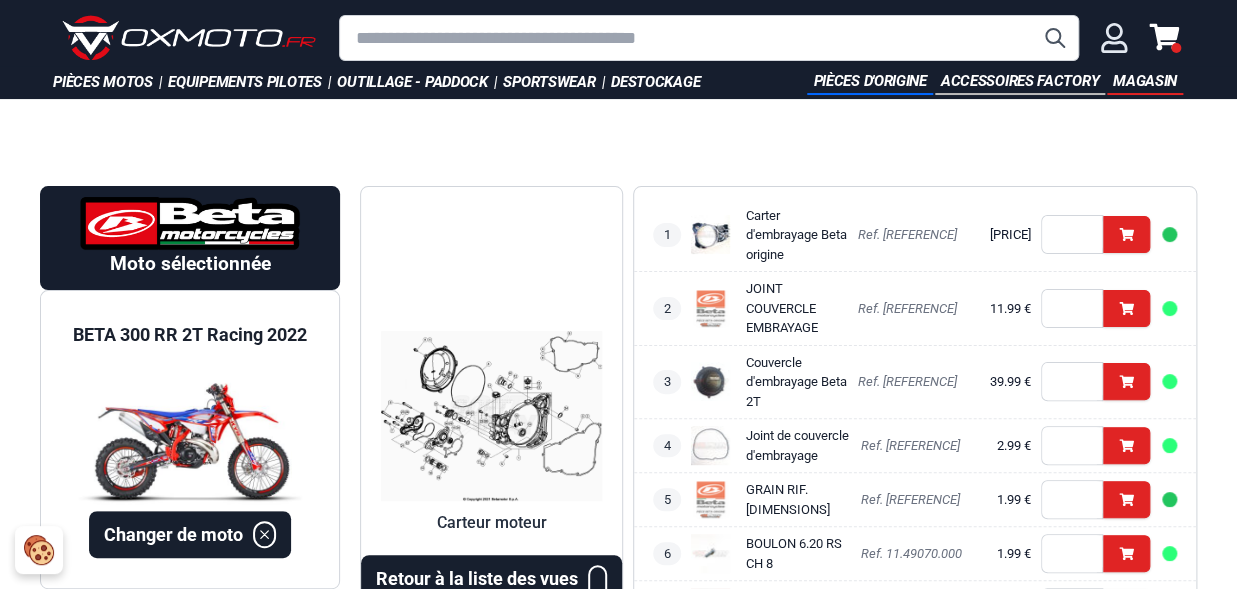 click 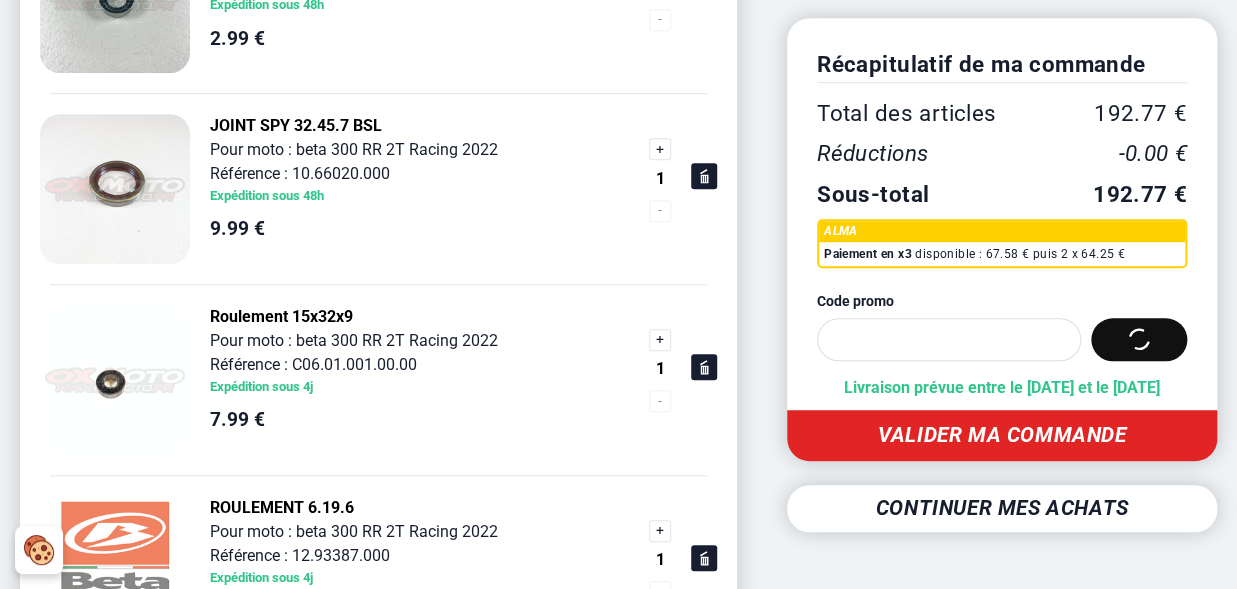 scroll, scrollTop: 506, scrollLeft: 0, axis: vertical 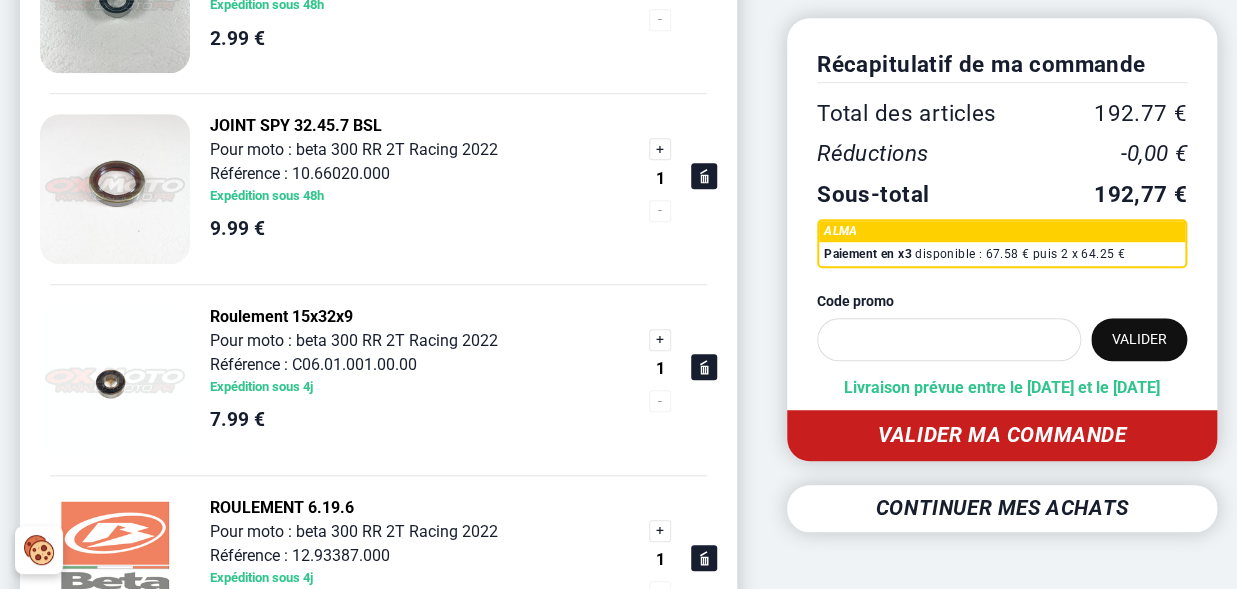 click on "Valider ma commande" at bounding box center (1002, 435) 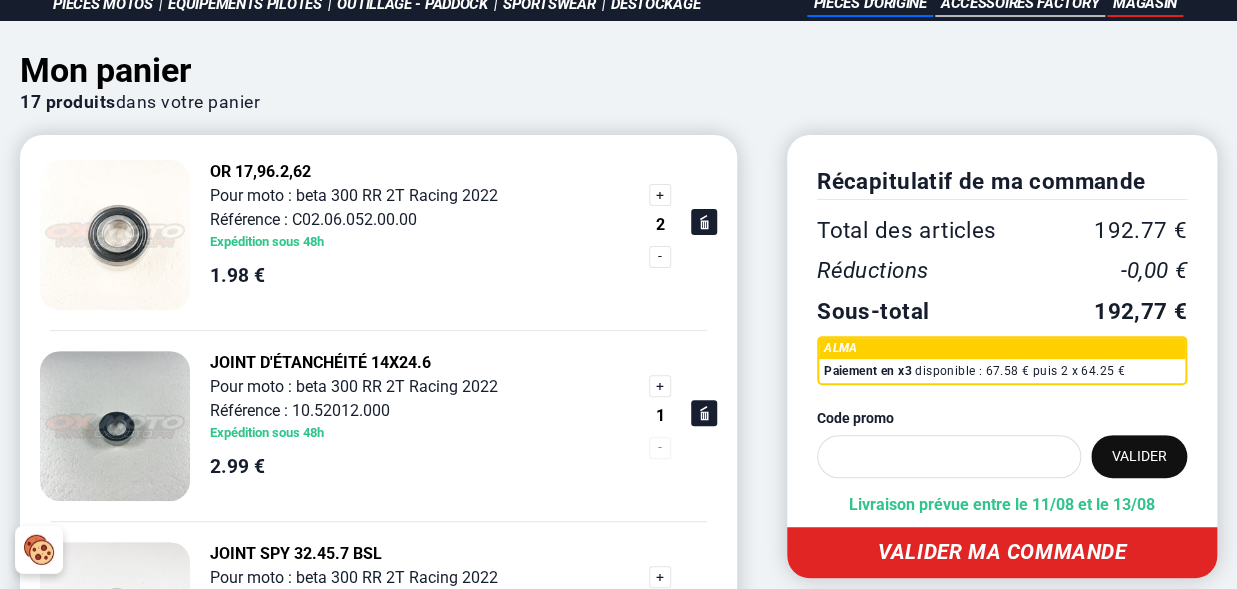 scroll, scrollTop: 0, scrollLeft: 0, axis: both 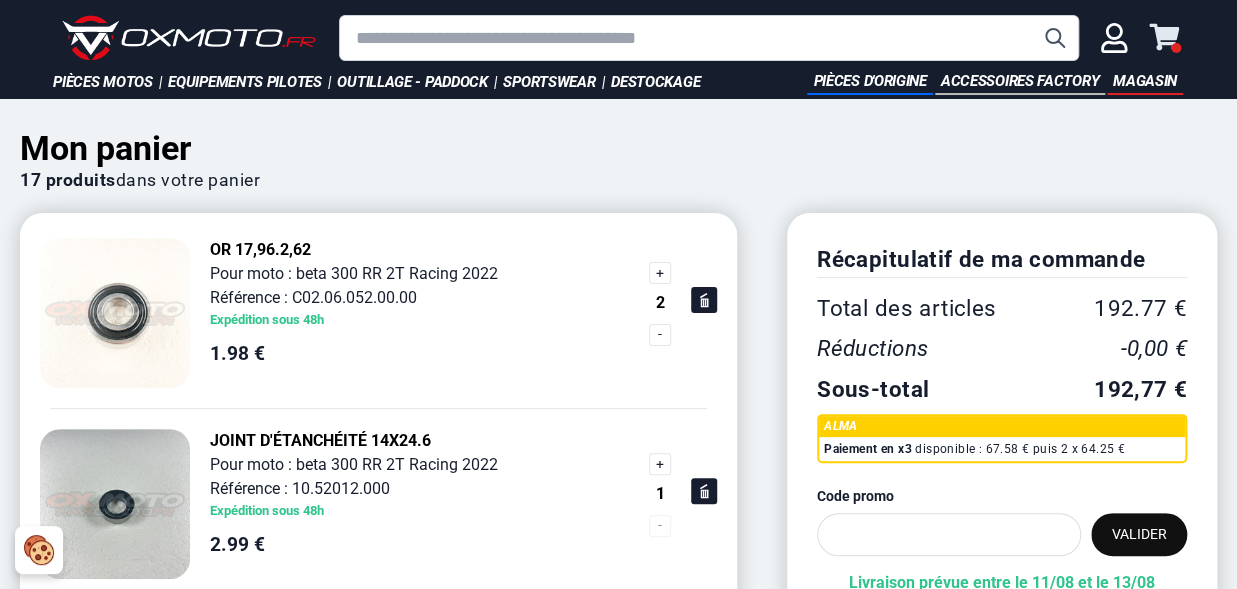 click 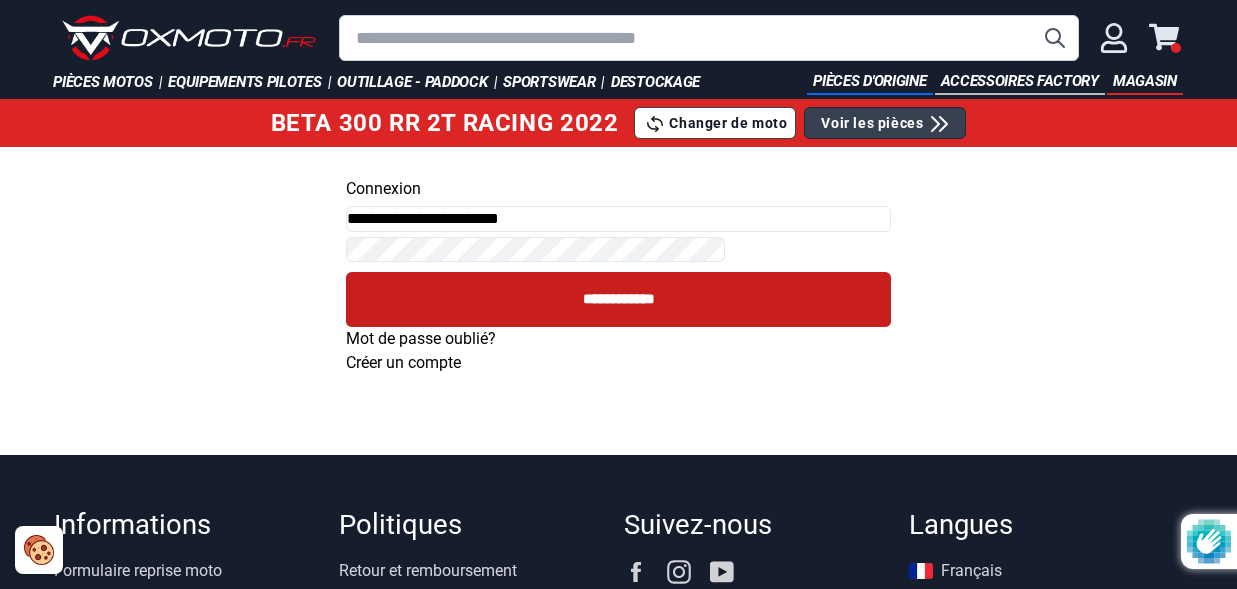 scroll, scrollTop: 0, scrollLeft: 0, axis: both 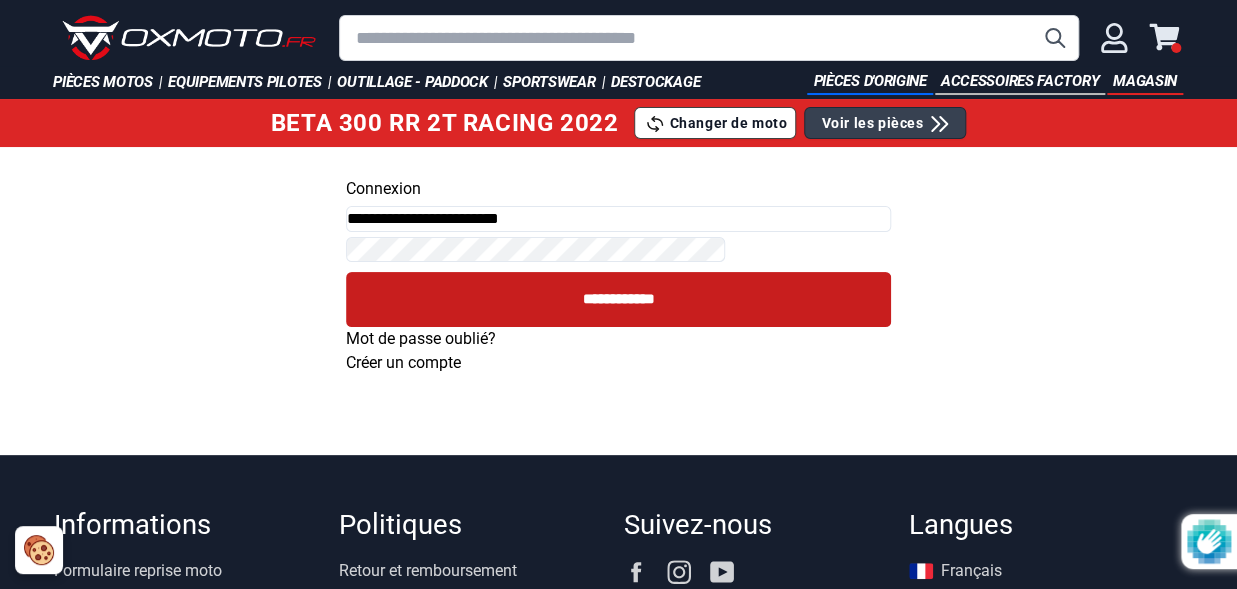 type on "**********" 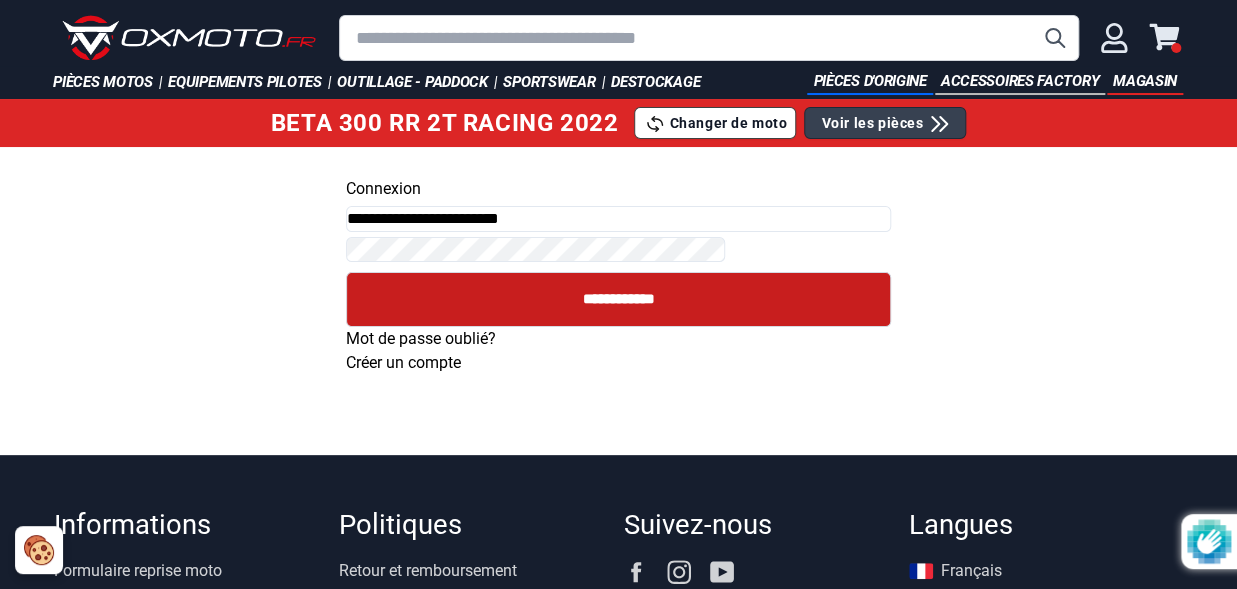 click on "**********" at bounding box center [618, 299] 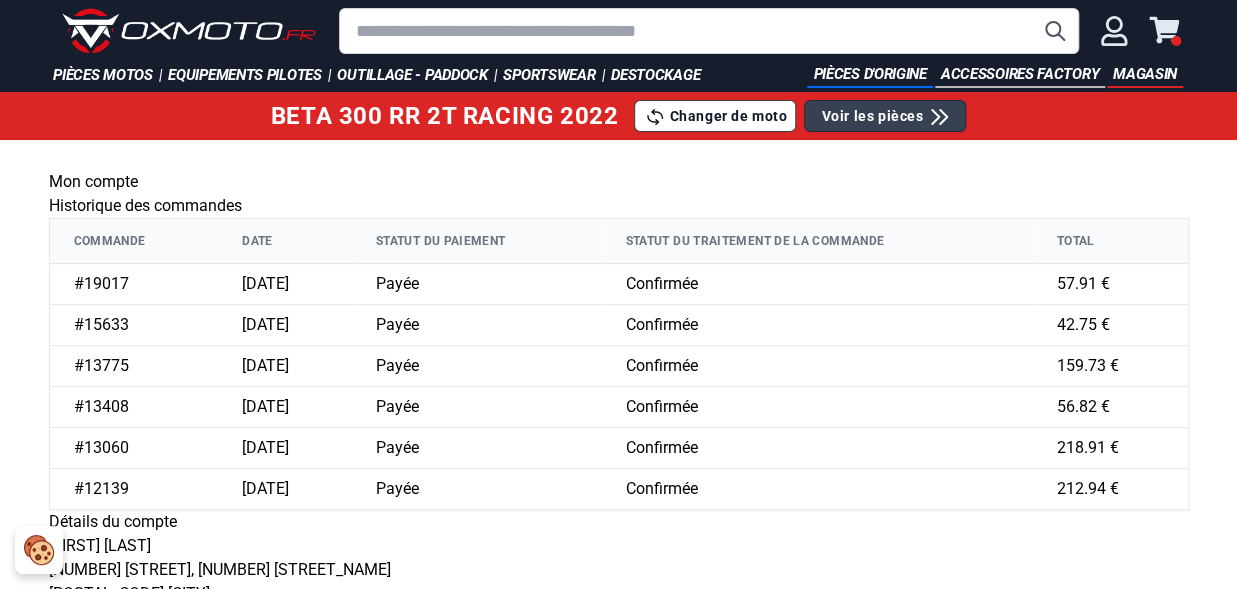scroll, scrollTop: 0, scrollLeft: 0, axis: both 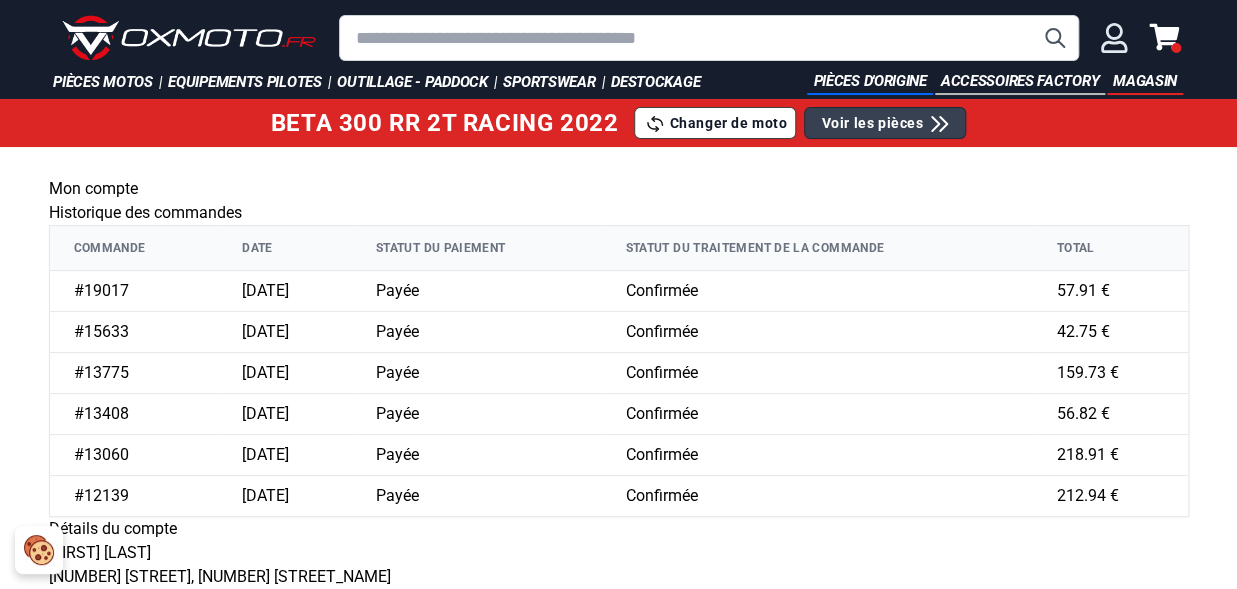 click 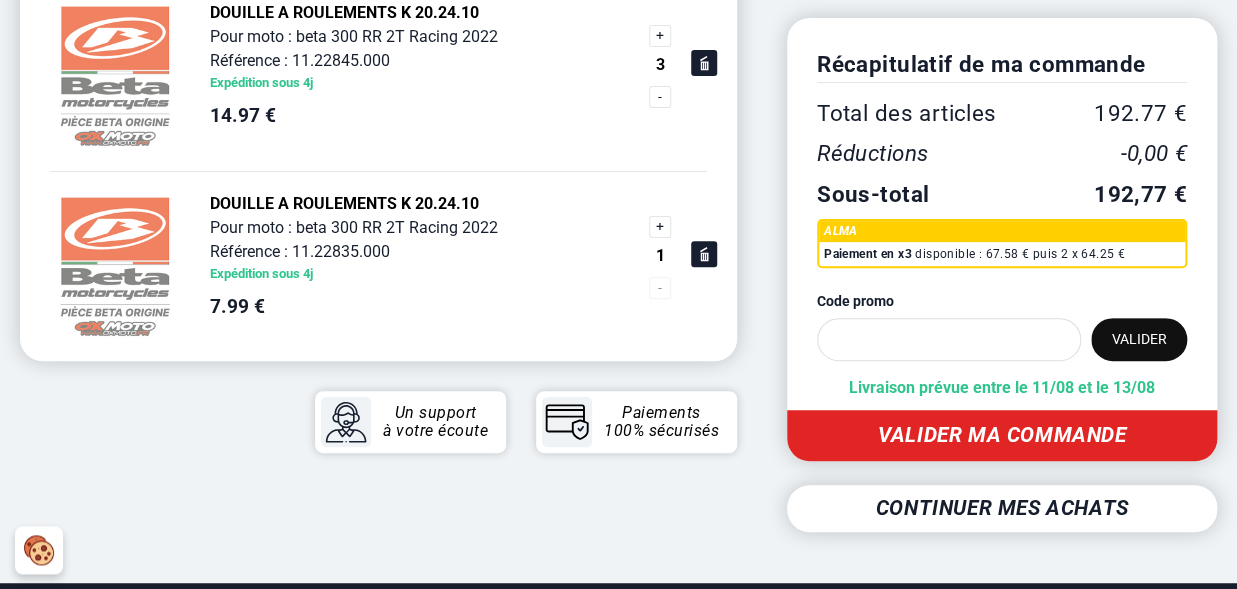 scroll, scrollTop: 3116, scrollLeft: 0, axis: vertical 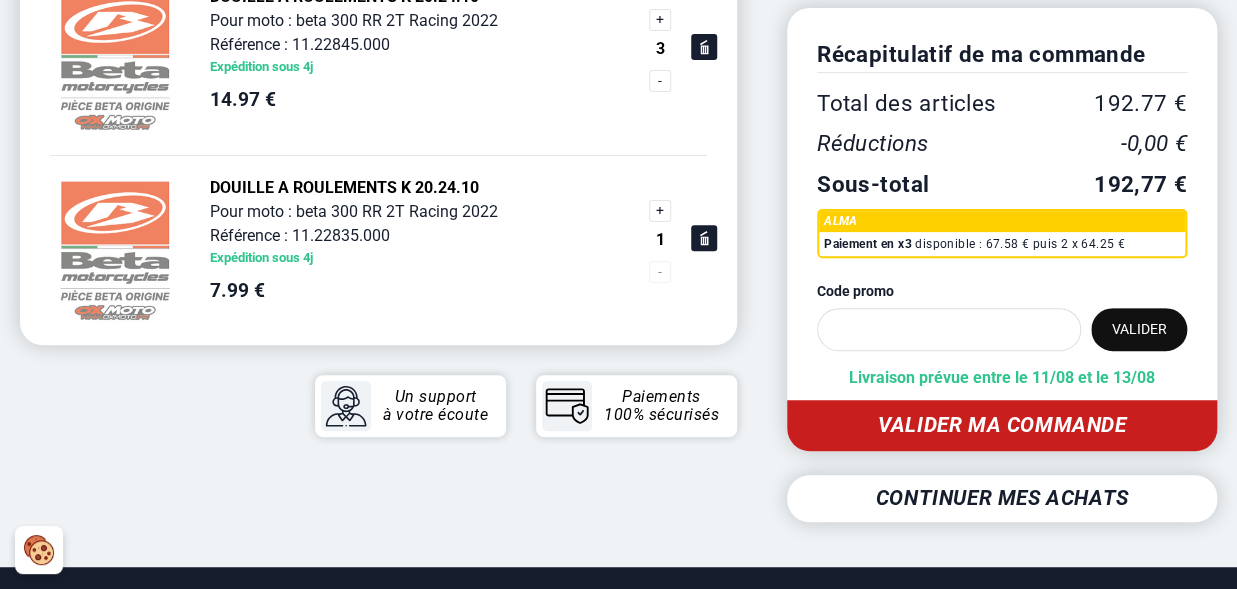click on "Valider ma commande" at bounding box center [1002, 425] 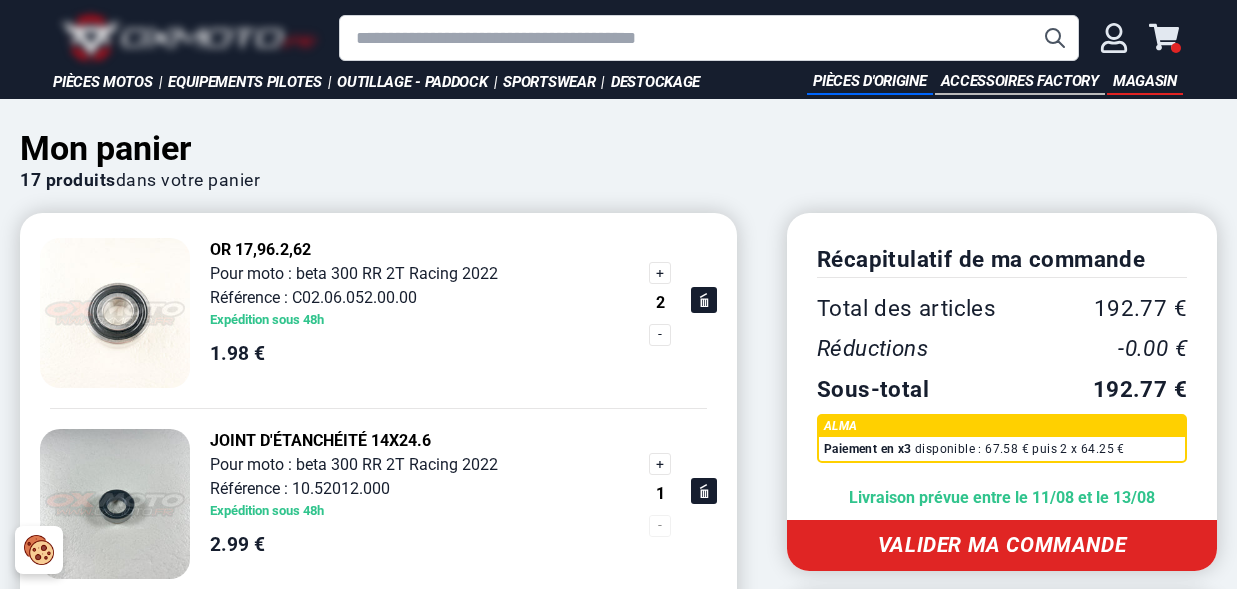 scroll, scrollTop: 3117, scrollLeft: 0, axis: vertical 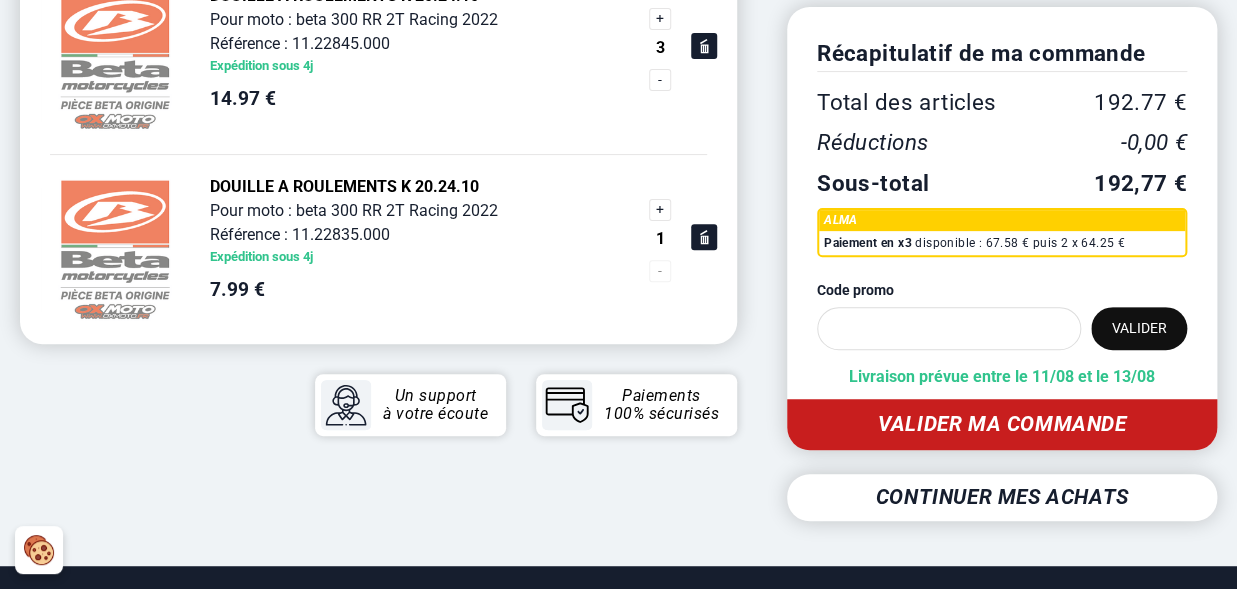 click on "Valider ma commande" at bounding box center (1002, 424) 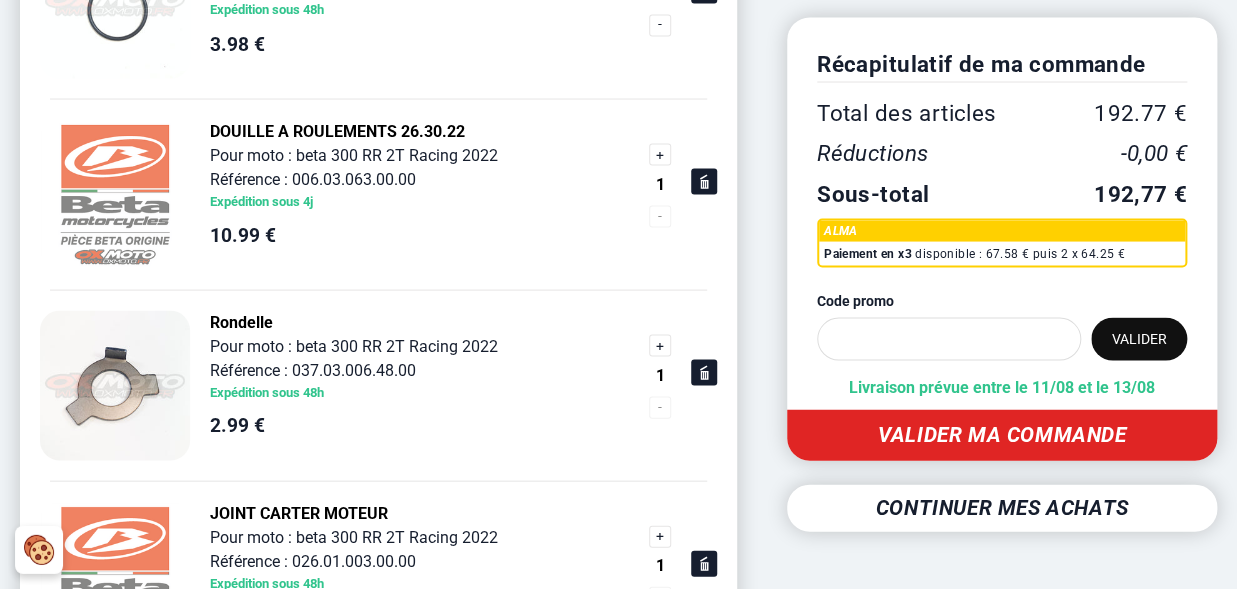 scroll, scrollTop: 1650, scrollLeft: 0, axis: vertical 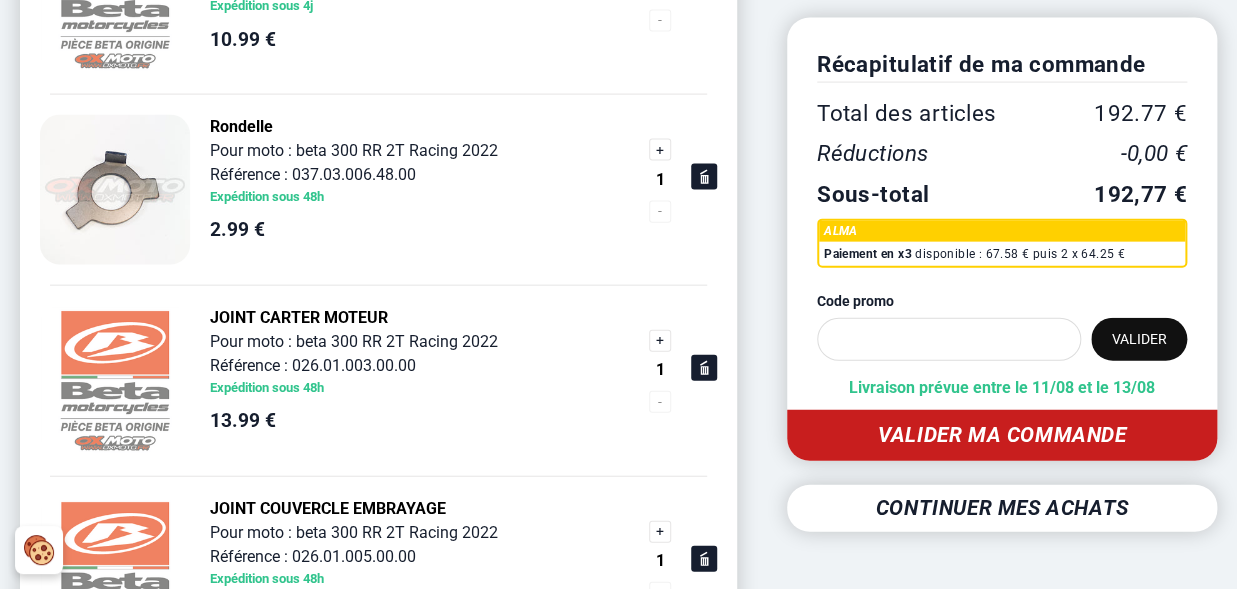 click on "Valider ma commande" at bounding box center (1002, 435) 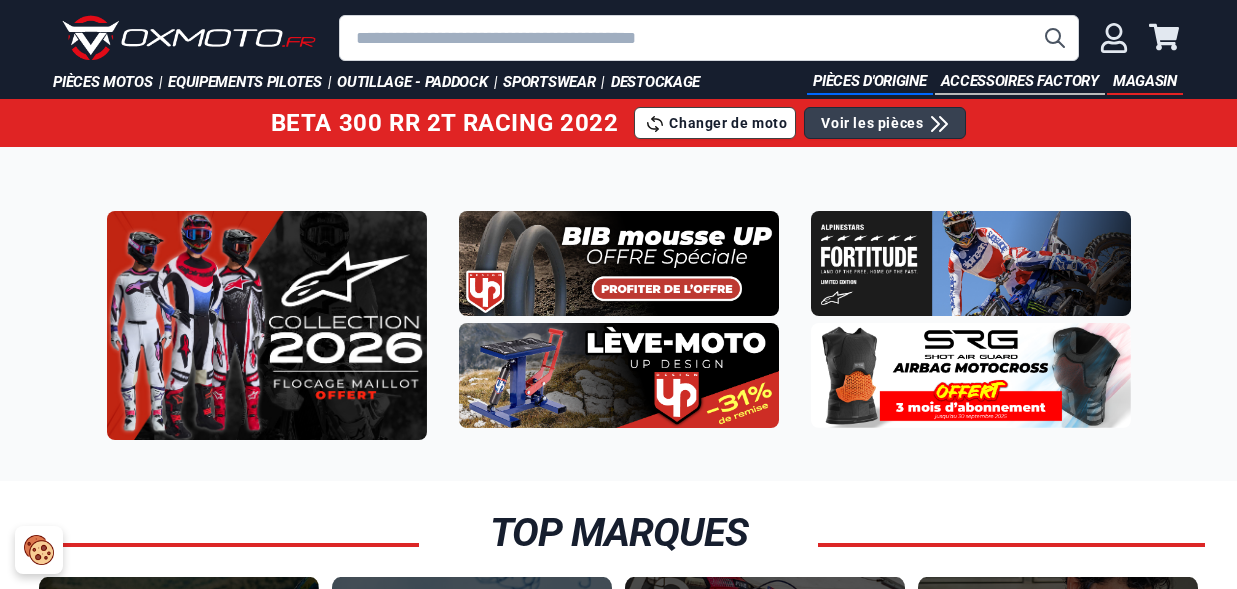 scroll, scrollTop: 0, scrollLeft: 0, axis: both 